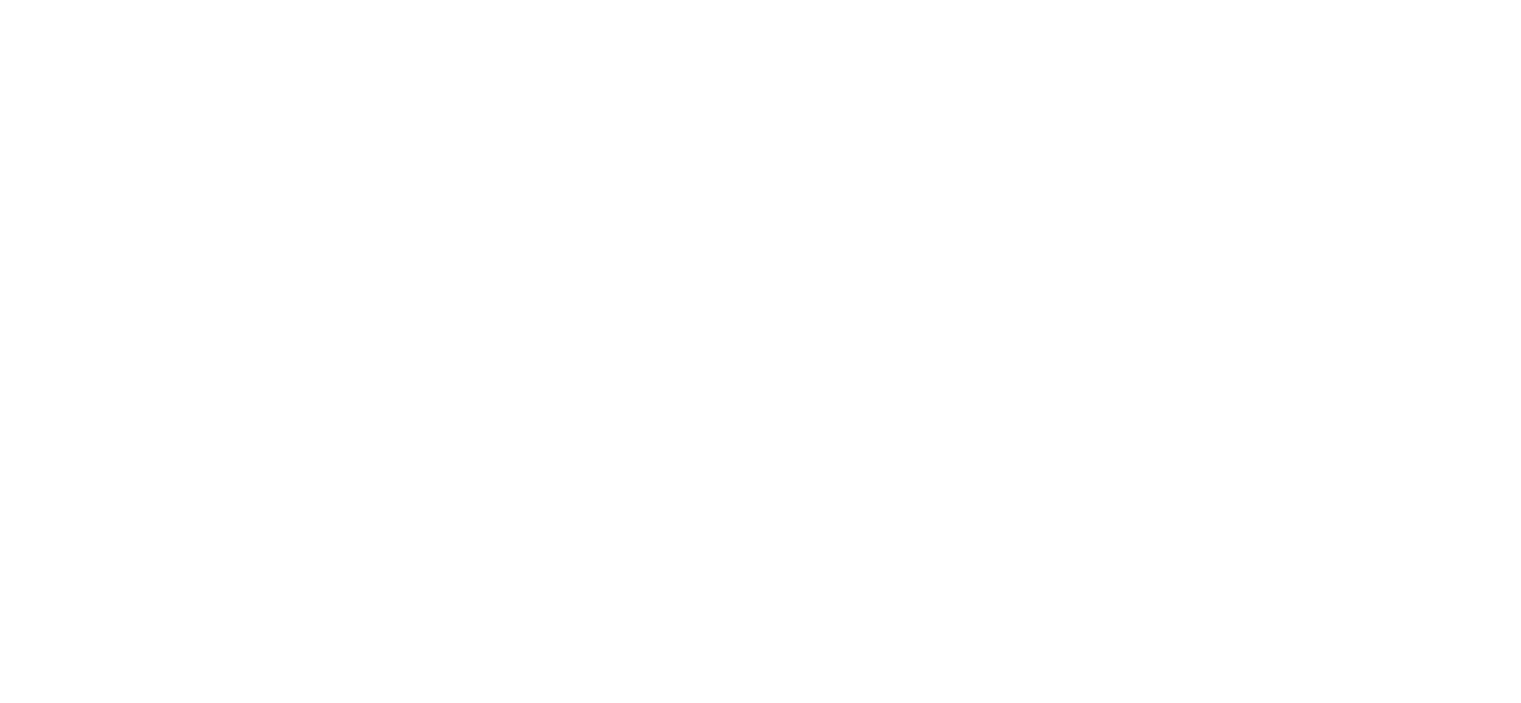 scroll, scrollTop: 0, scrollLeft: 0, axis: both 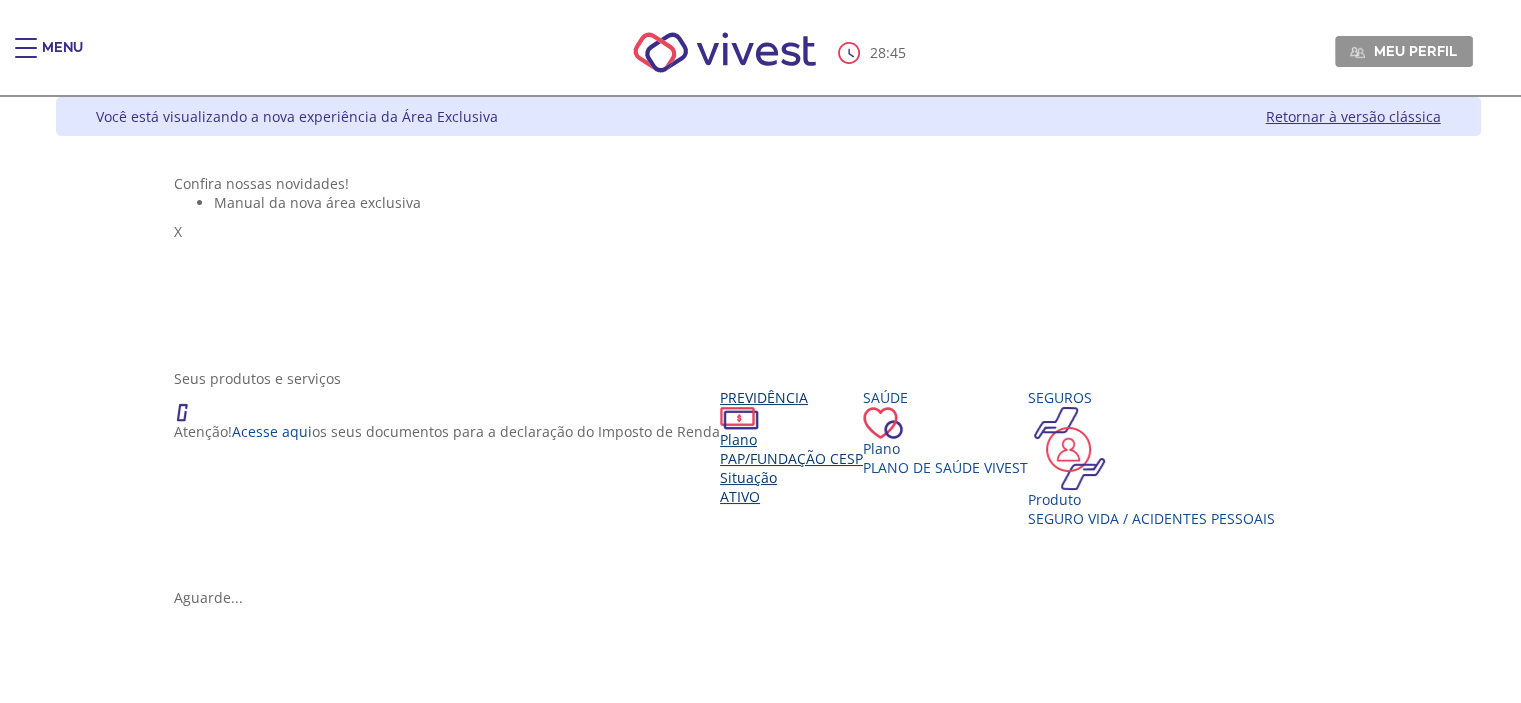 click on "Previdência" at bounding box center (791, 397) 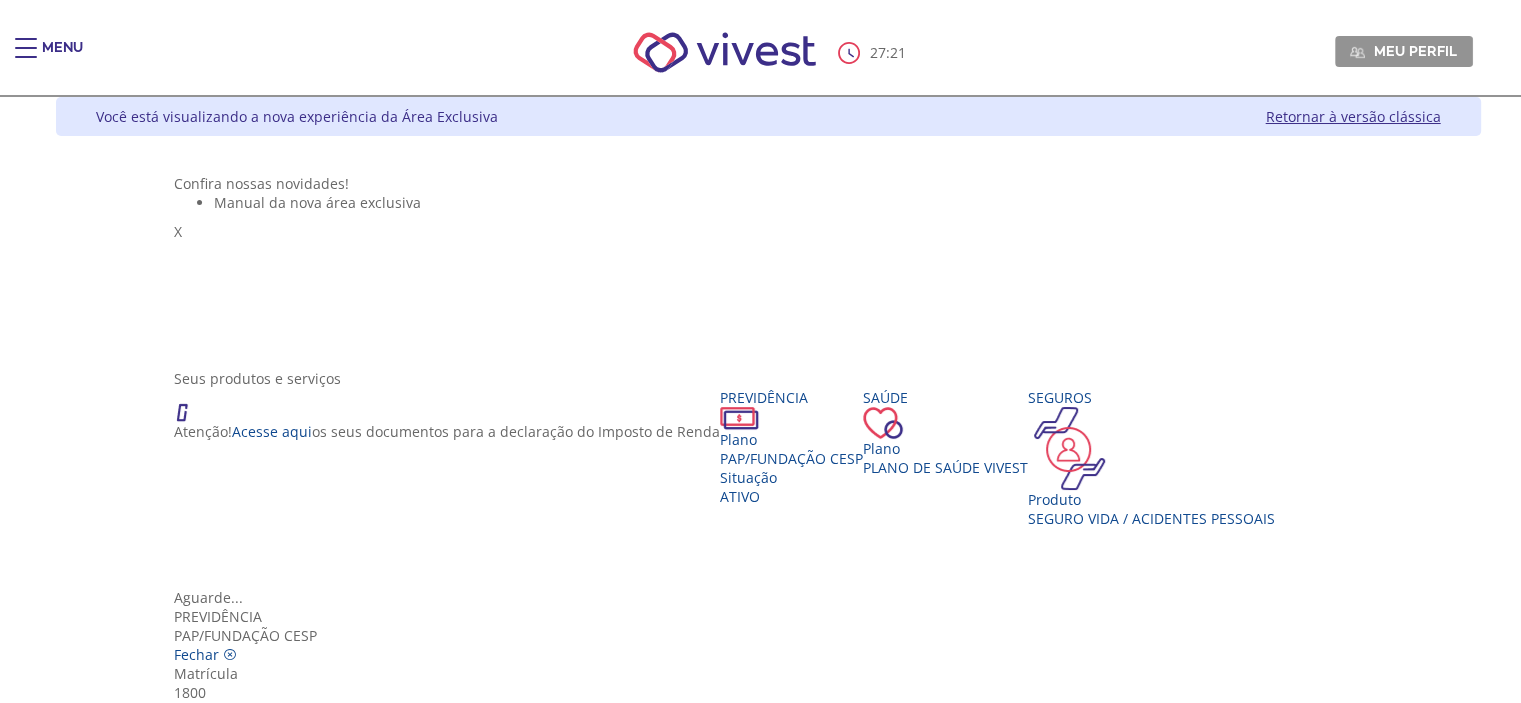 click at bounding box center (222, 1037) 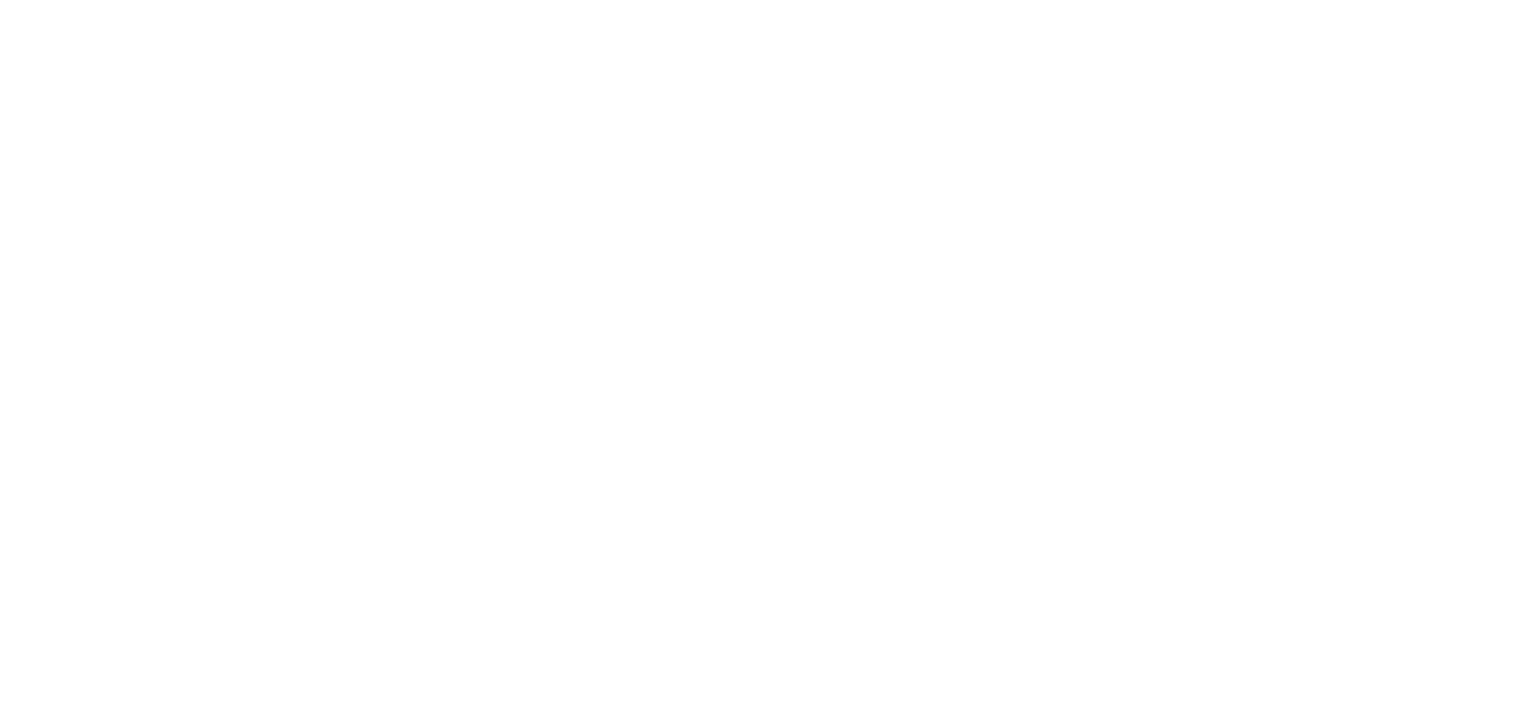 scroll, scrollTop: 0, scrollLeft: 0, axis: both 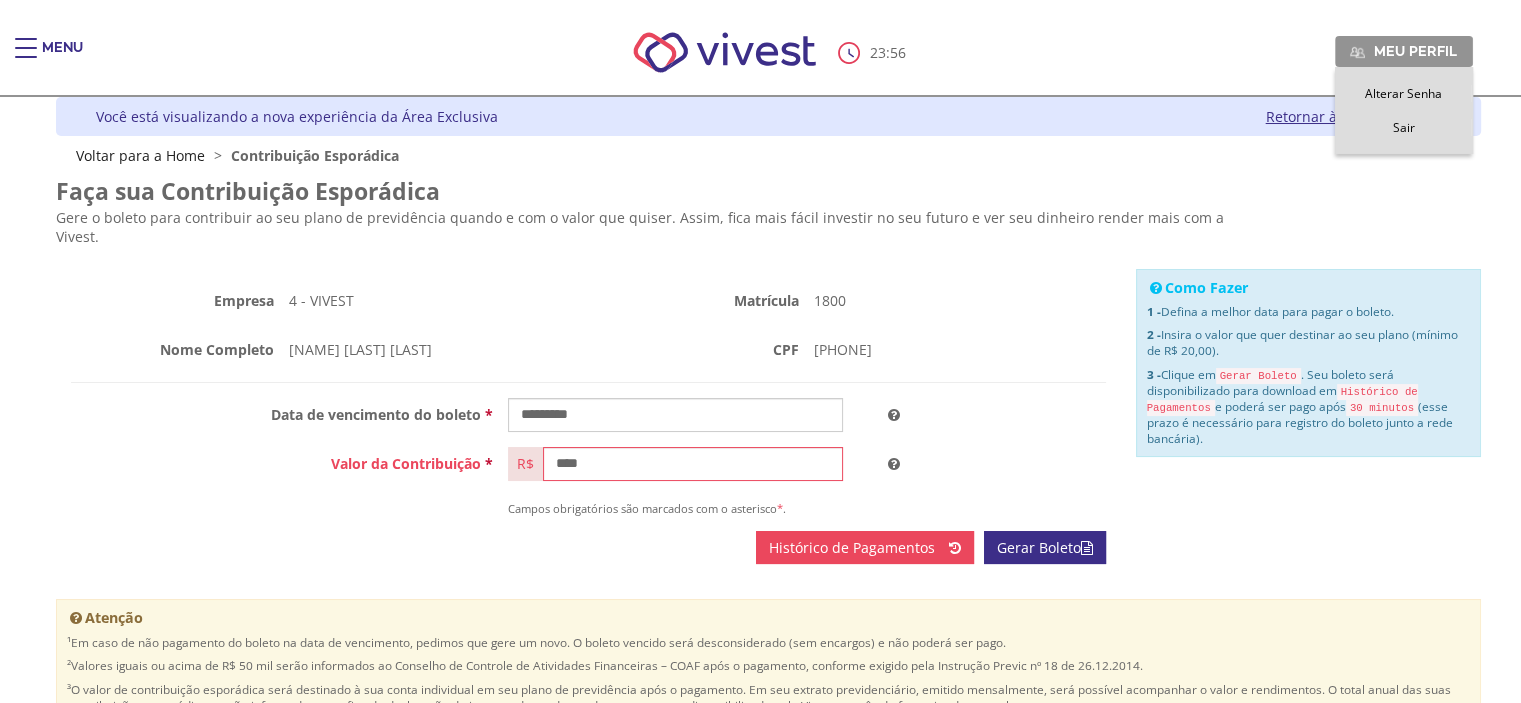 click on "Meu perfil" at bounding box center (1404, 51) 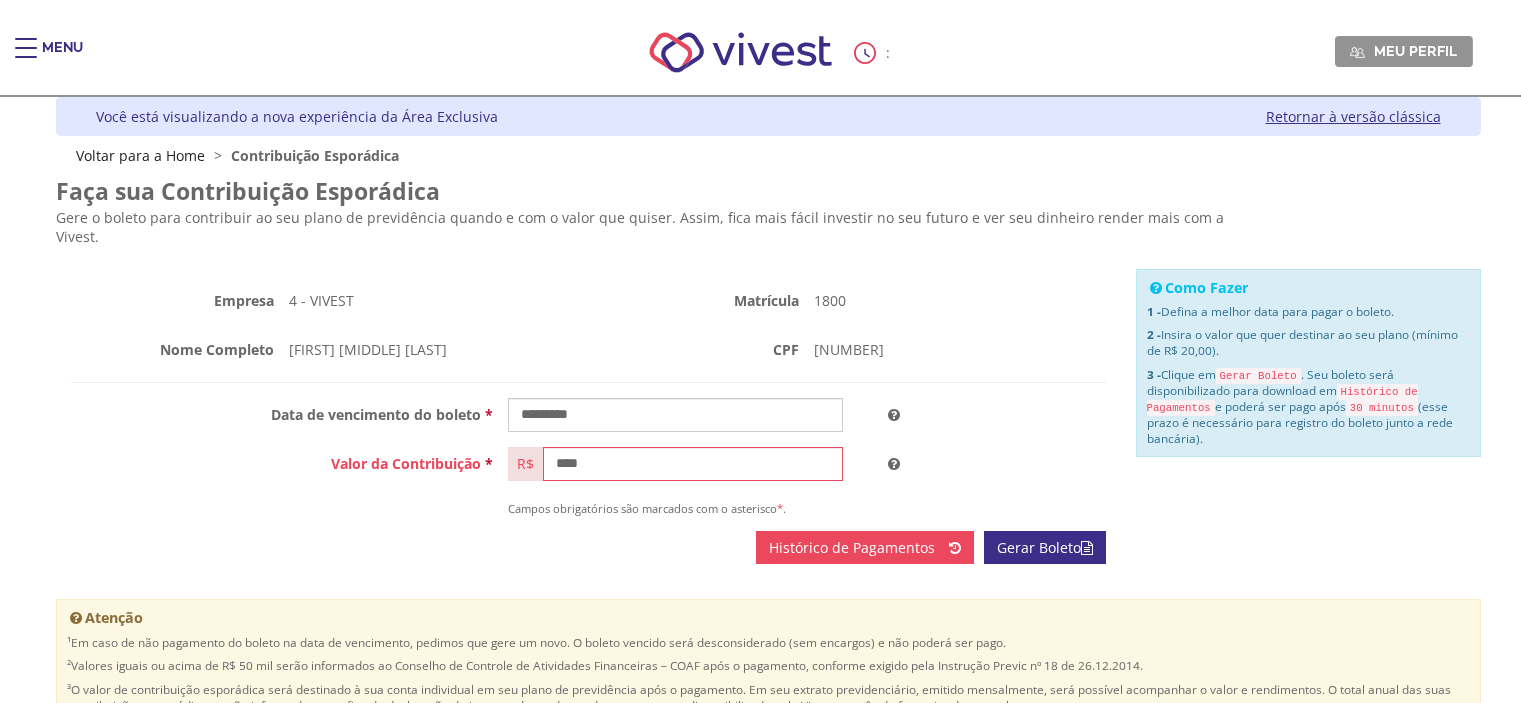 click on "Menu" at bounding box center (62, 58) 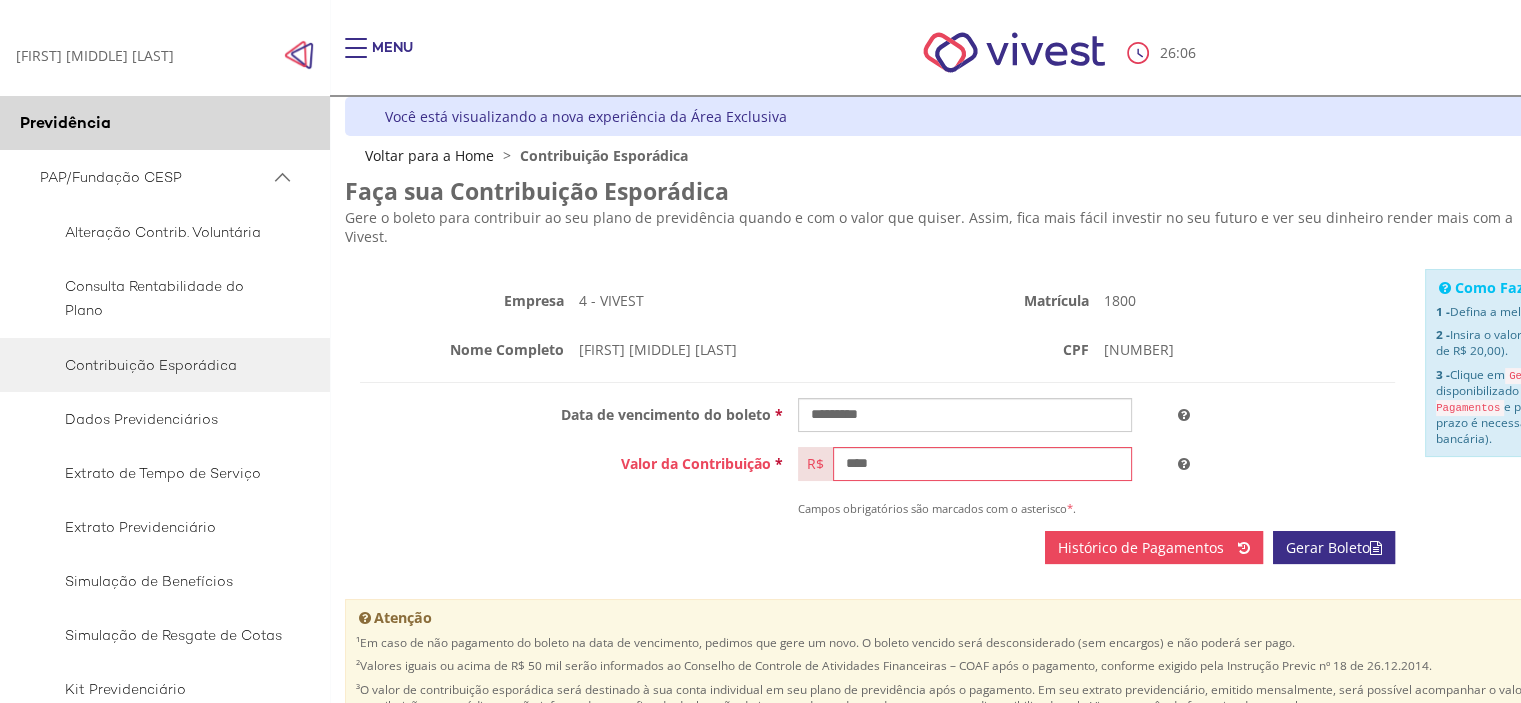 click at bounding box center (299, 55) 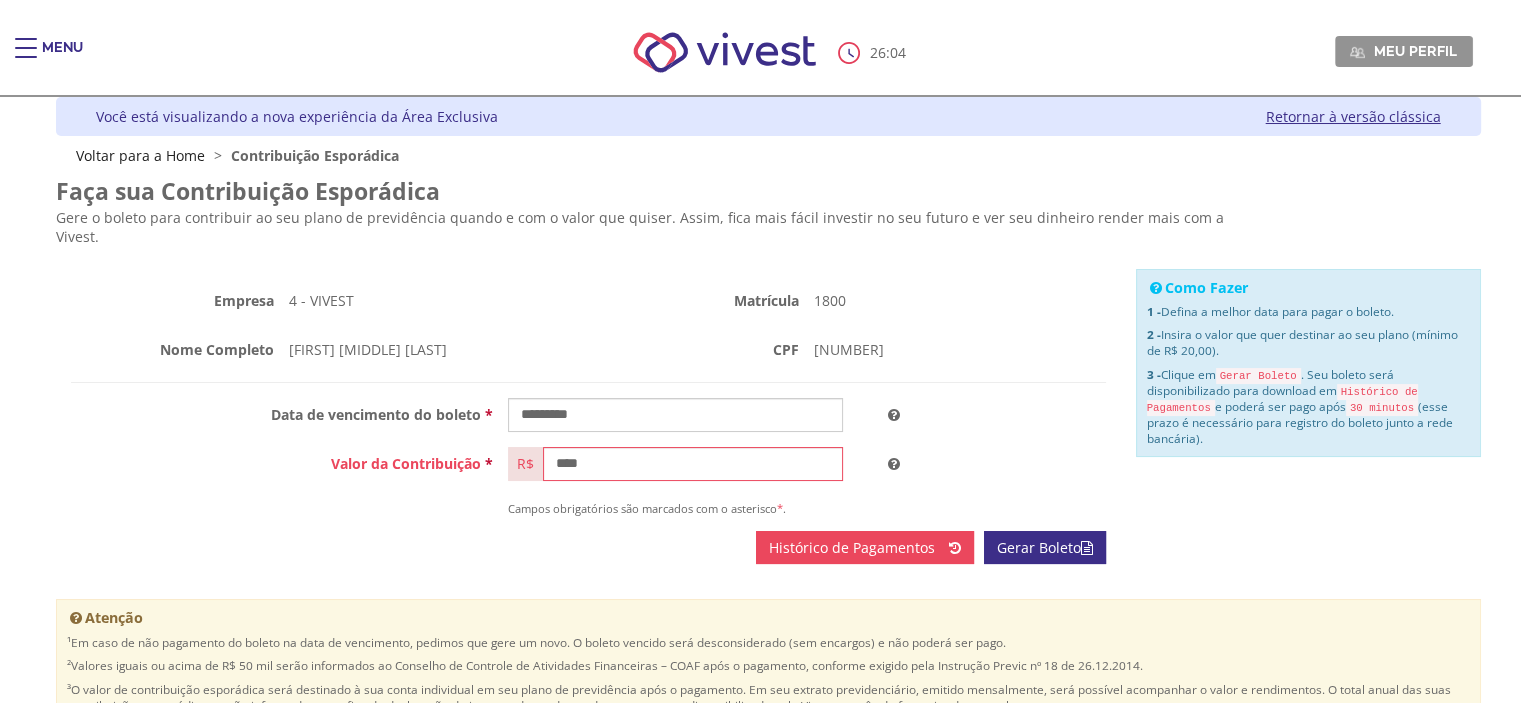 click on "Menu" at bounding box center (62, 58) 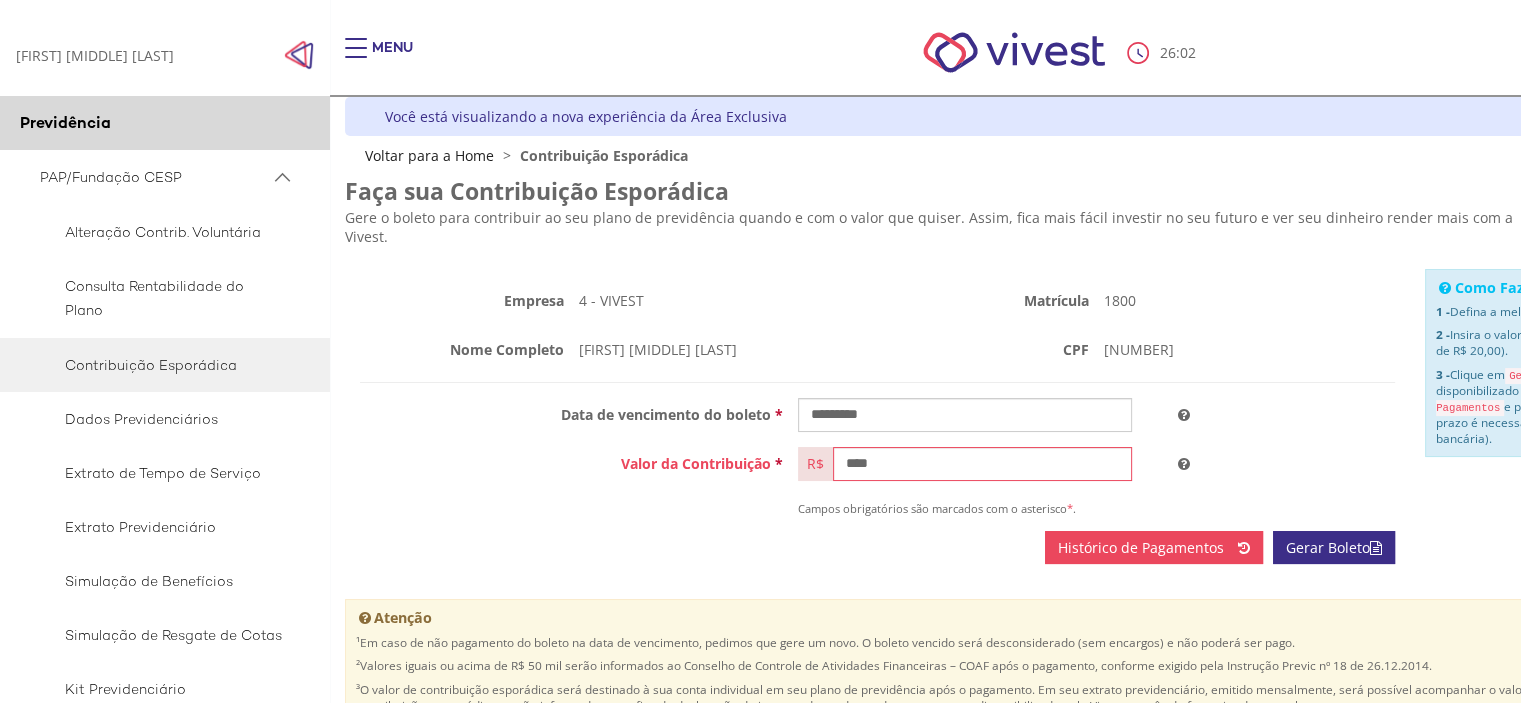 click on "PAP/Fundação CESP" at bounding box center (155, 177) 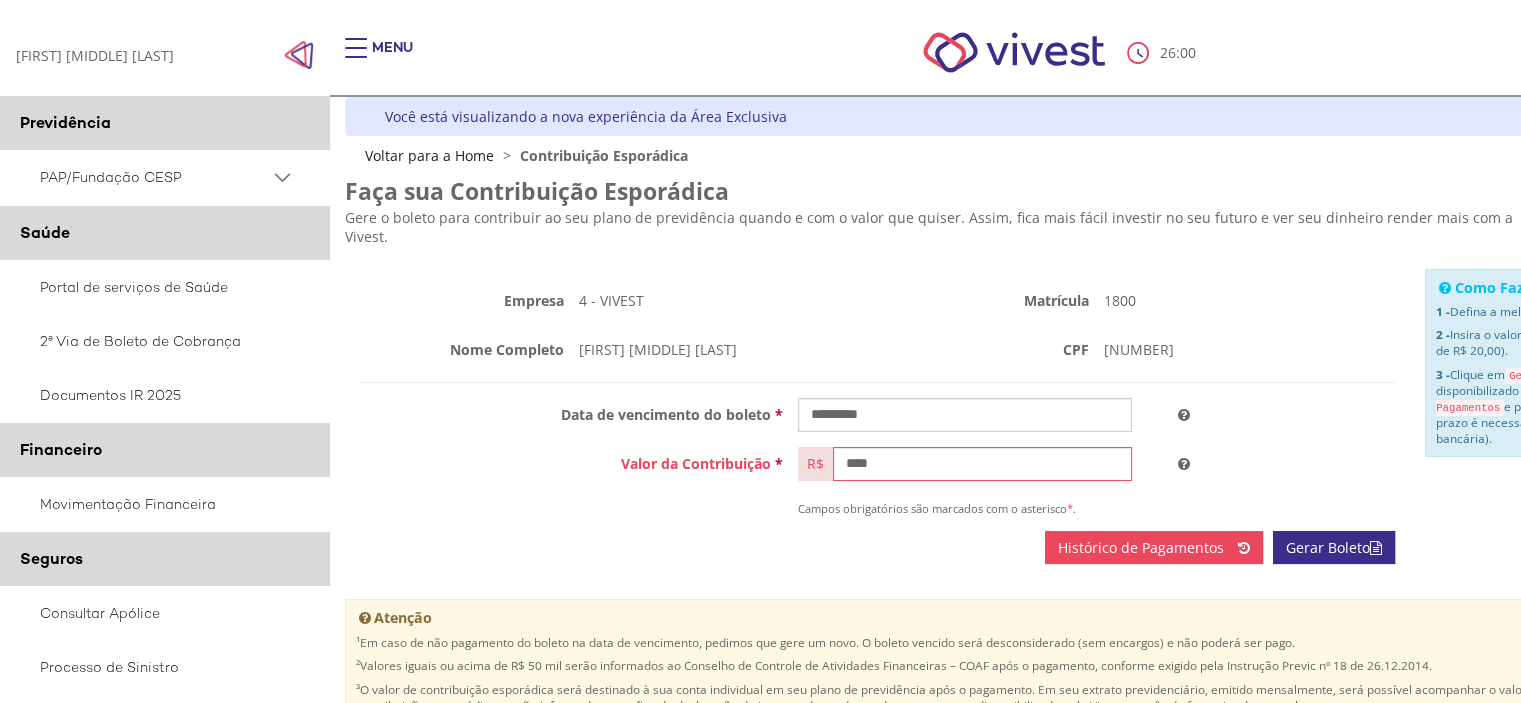 click on "Previdência" at bounding box center [65, 122] 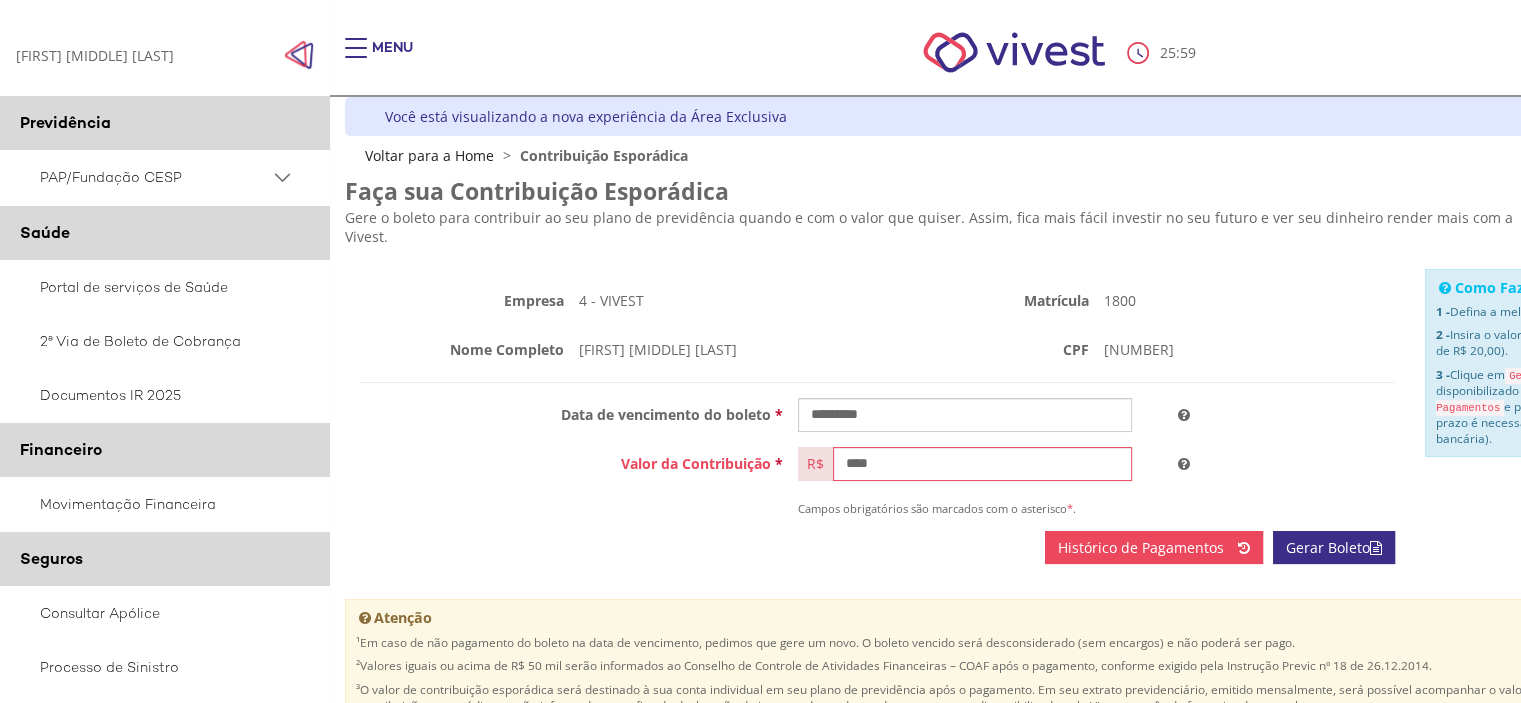 click on "MARCELO DE FREITAS SPINOLA
MARCELO DE FREITAS SPINOLA" at bounding box center (95, 55) 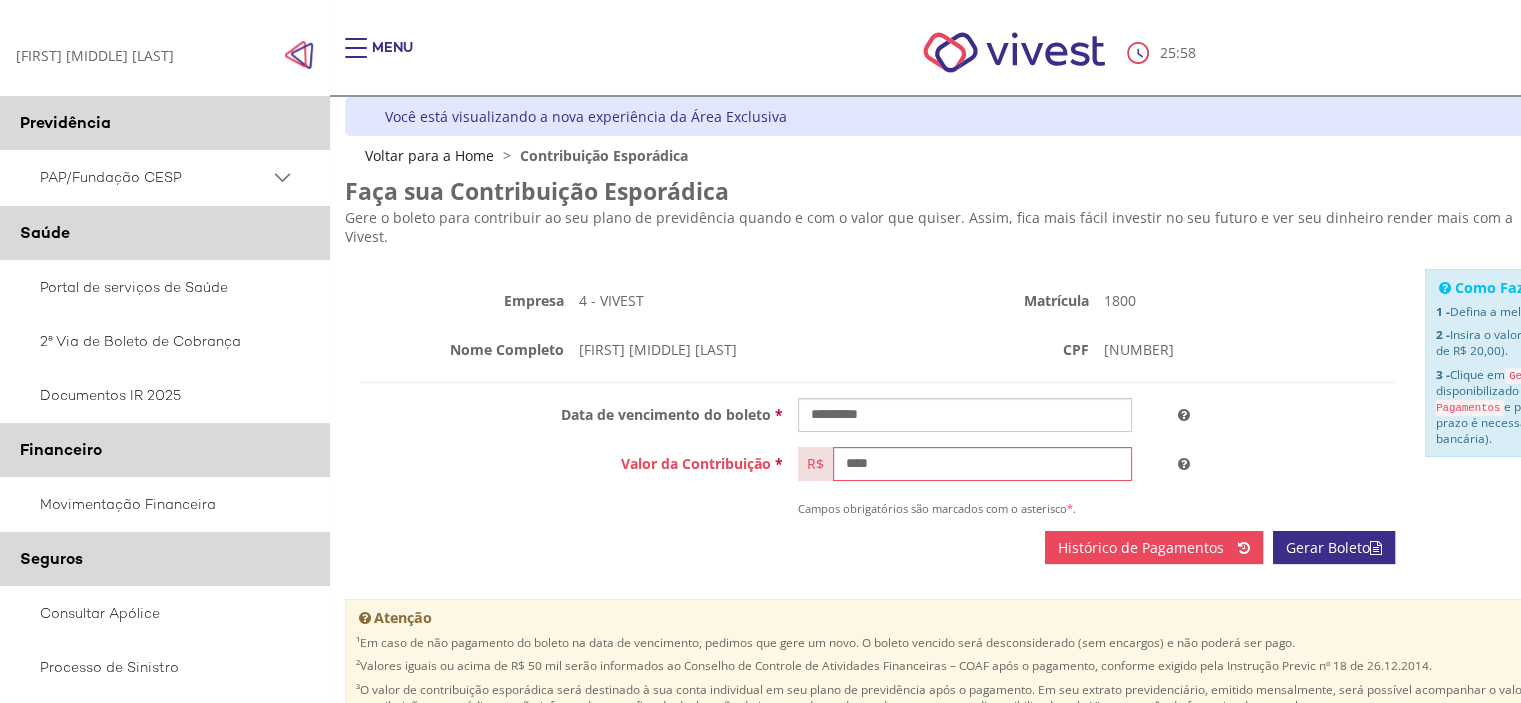click at bounding box center (299, 55) 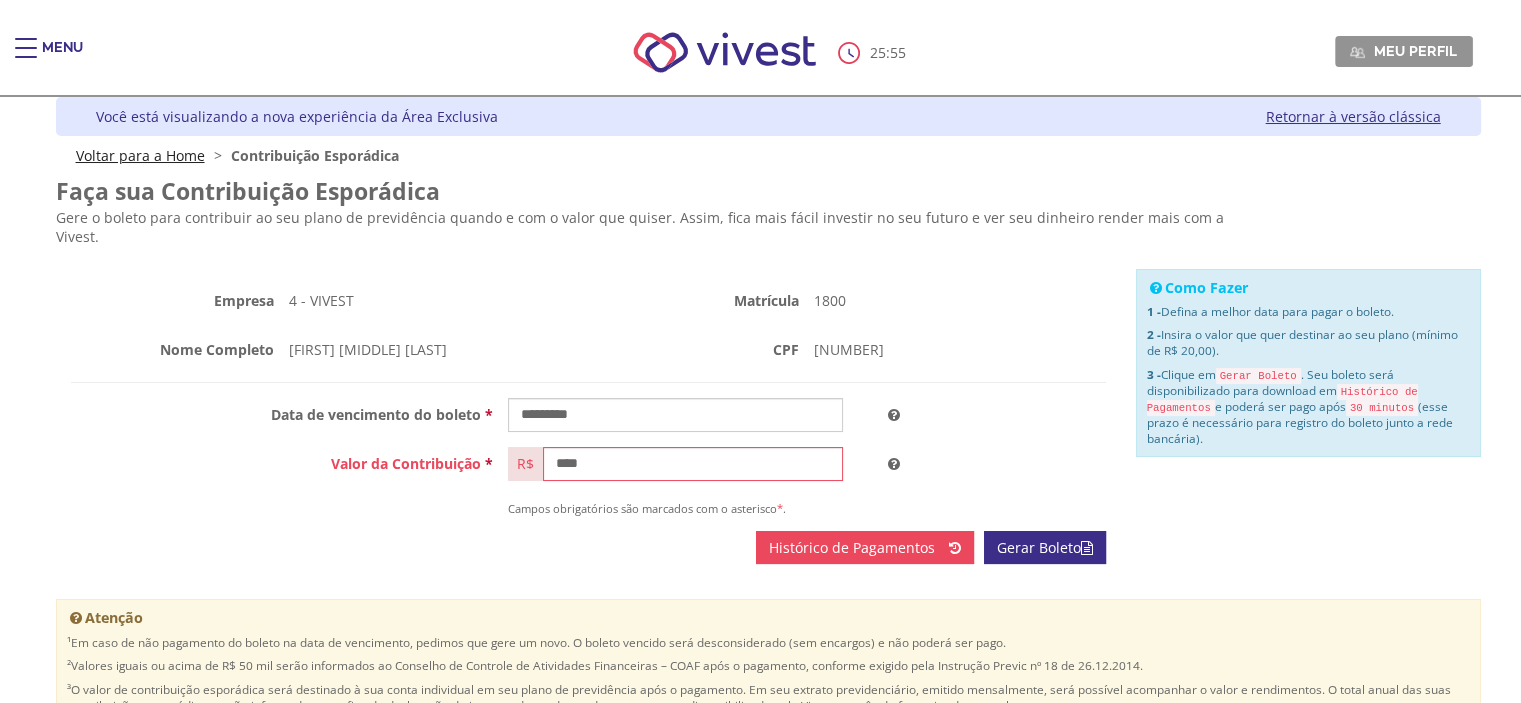 click on "Voltar para a Home" at bounding box center (140, 155) 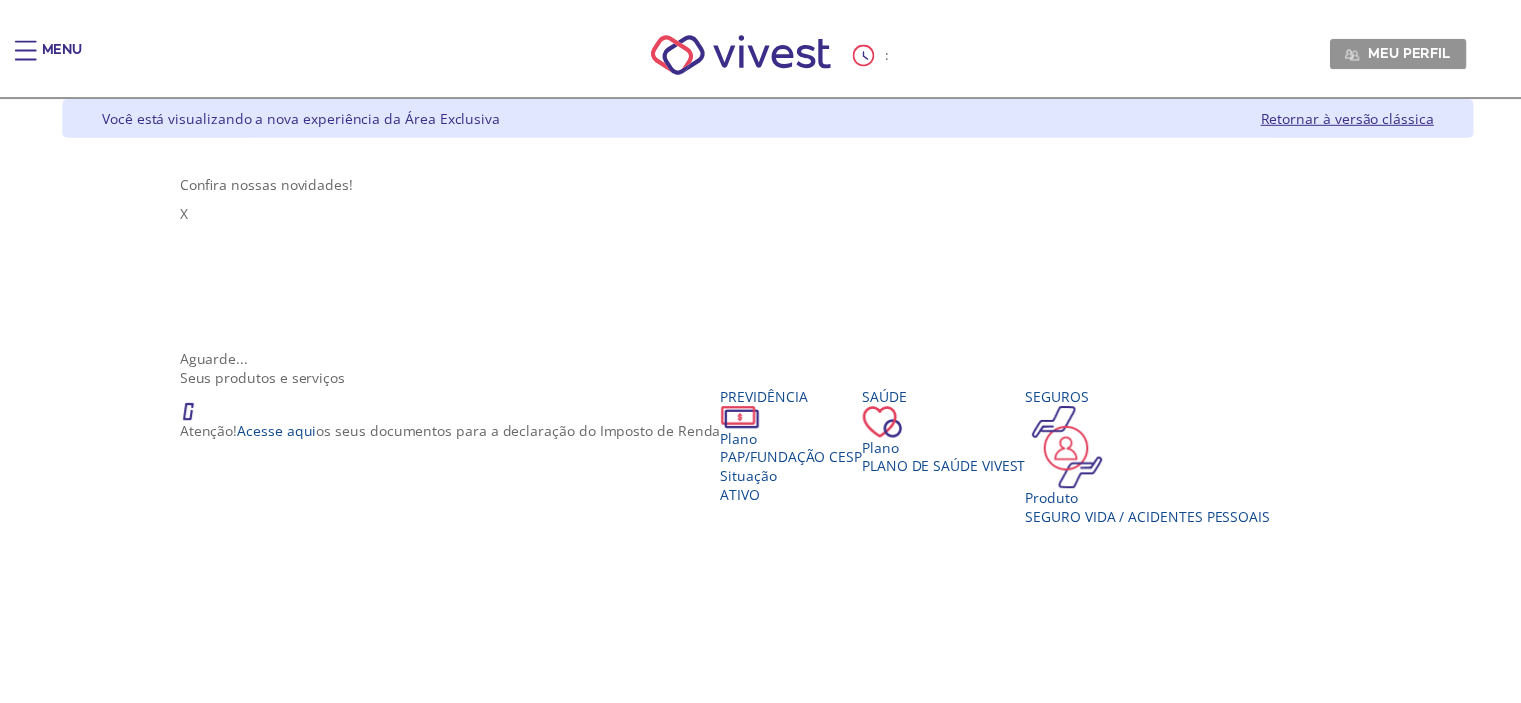 scroll, scrollTop: 0, scrollLeft: 0, axis: both 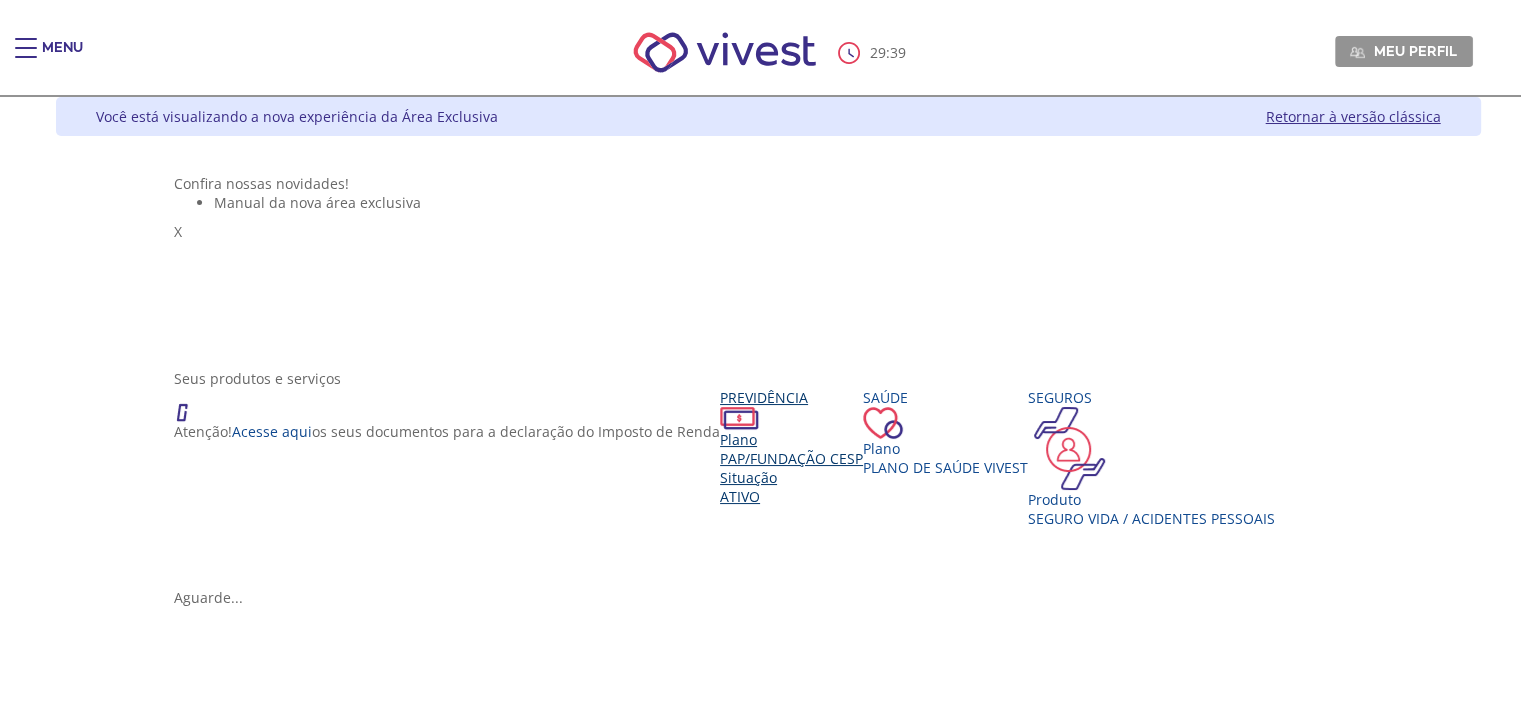 click on "Previdência" at bounding box center [791, 397] 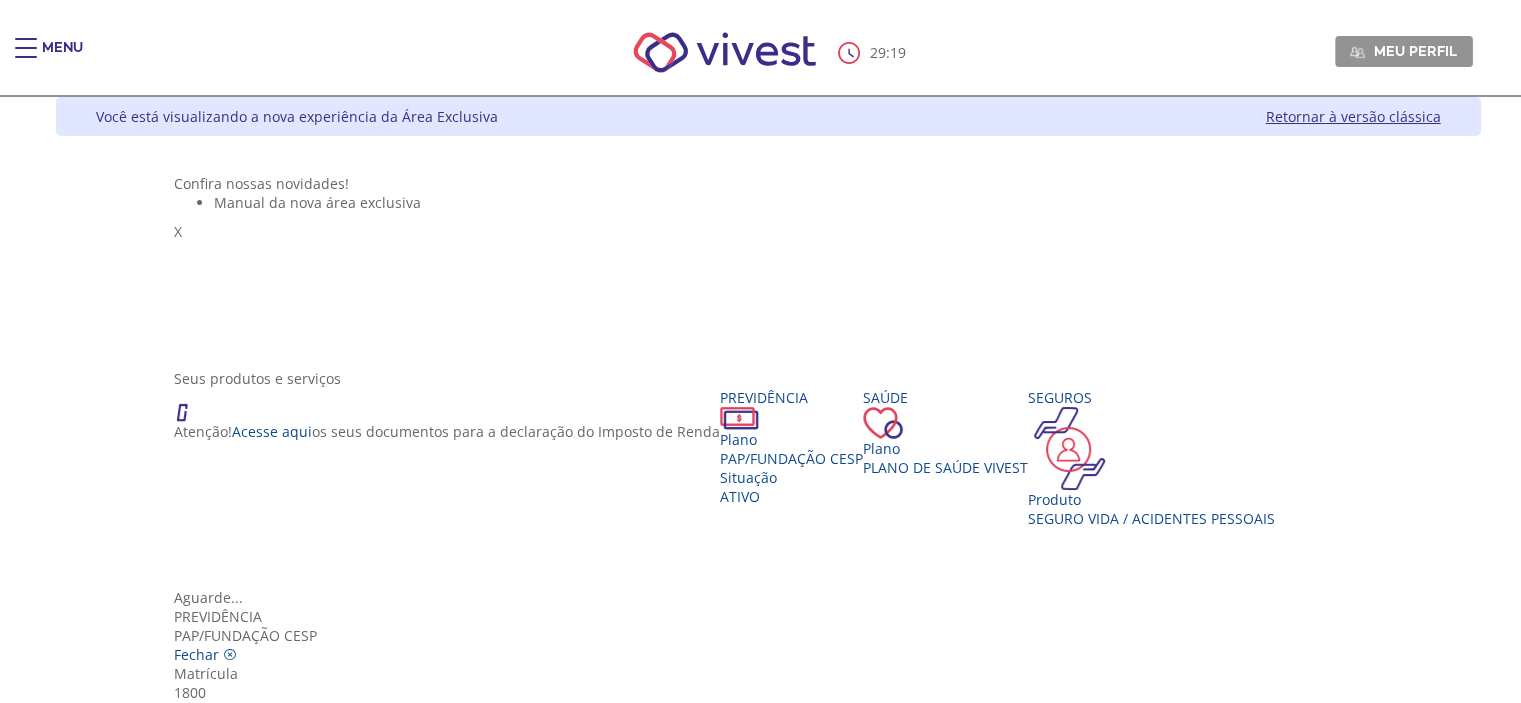 scroll, scrollTop: 48, scrollLeft: 0, axis: vertical 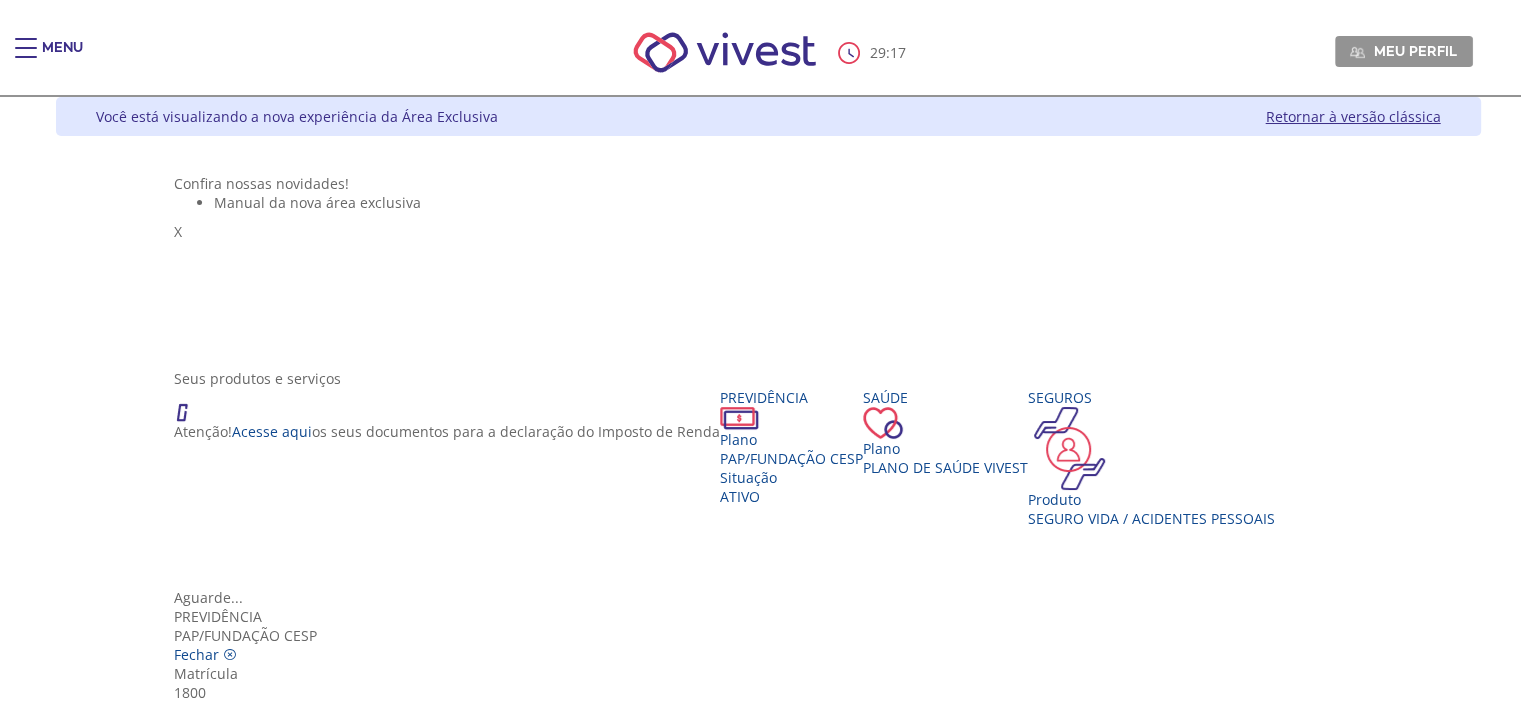 click at bounding box center (222, 1382) 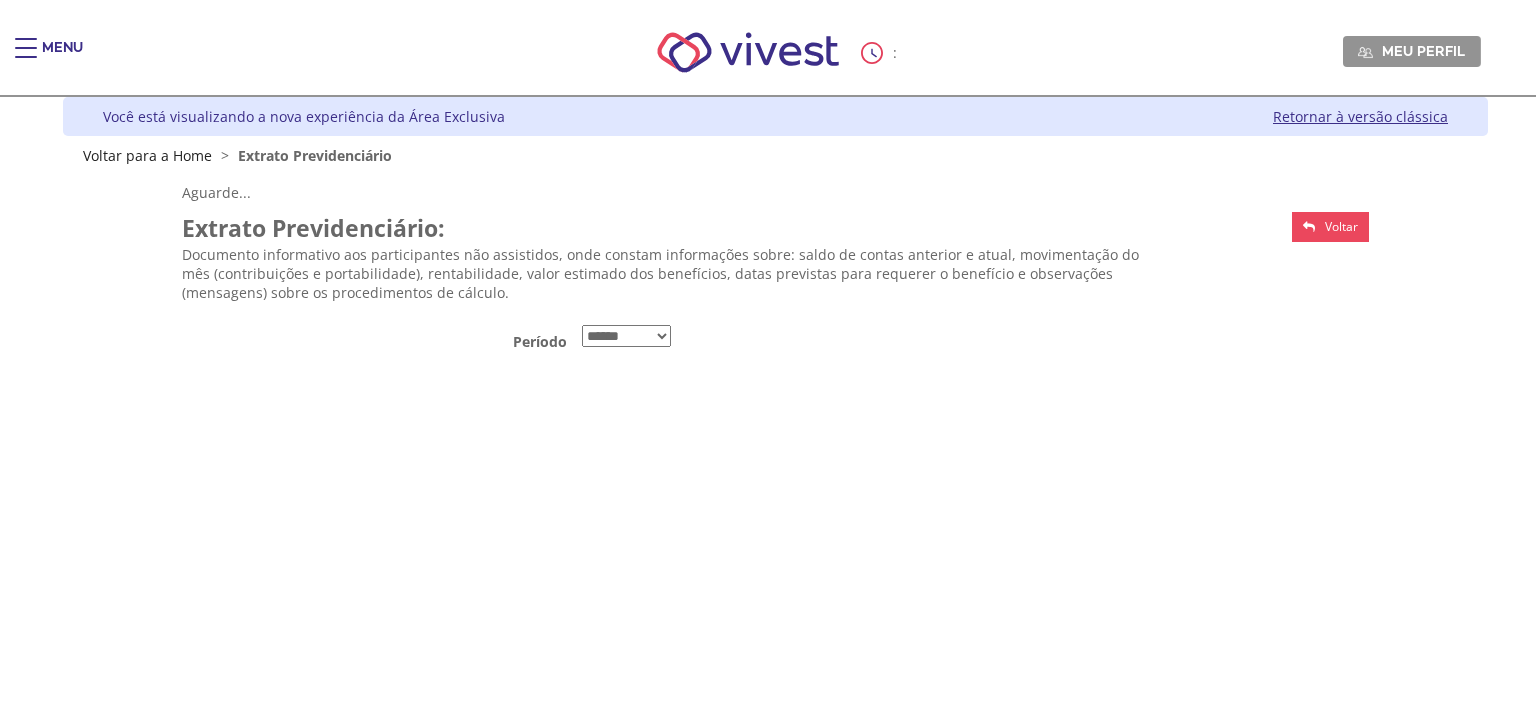 scroll, scrollTop: 0, scrollLeft: 0, axis: both 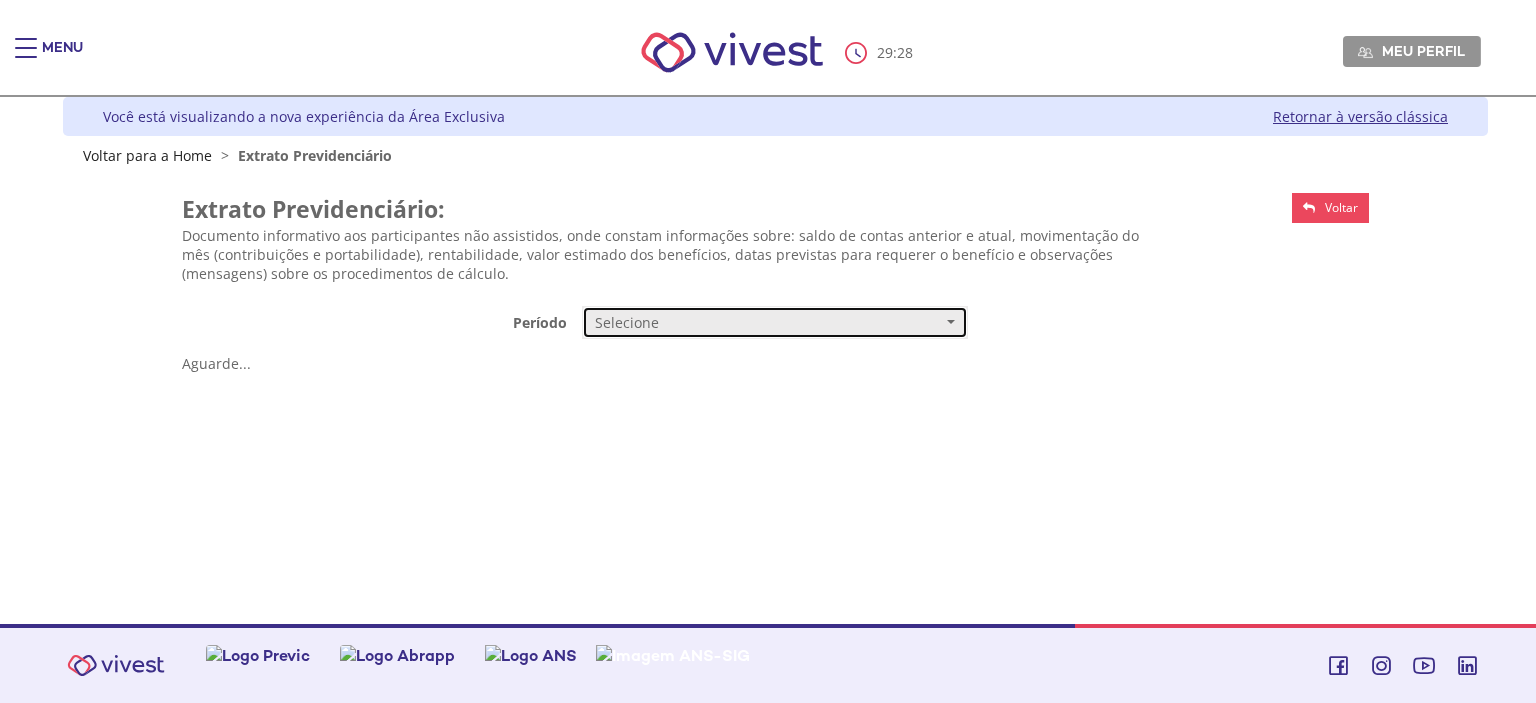click on "Selecione" at bounding box center [768, 323] 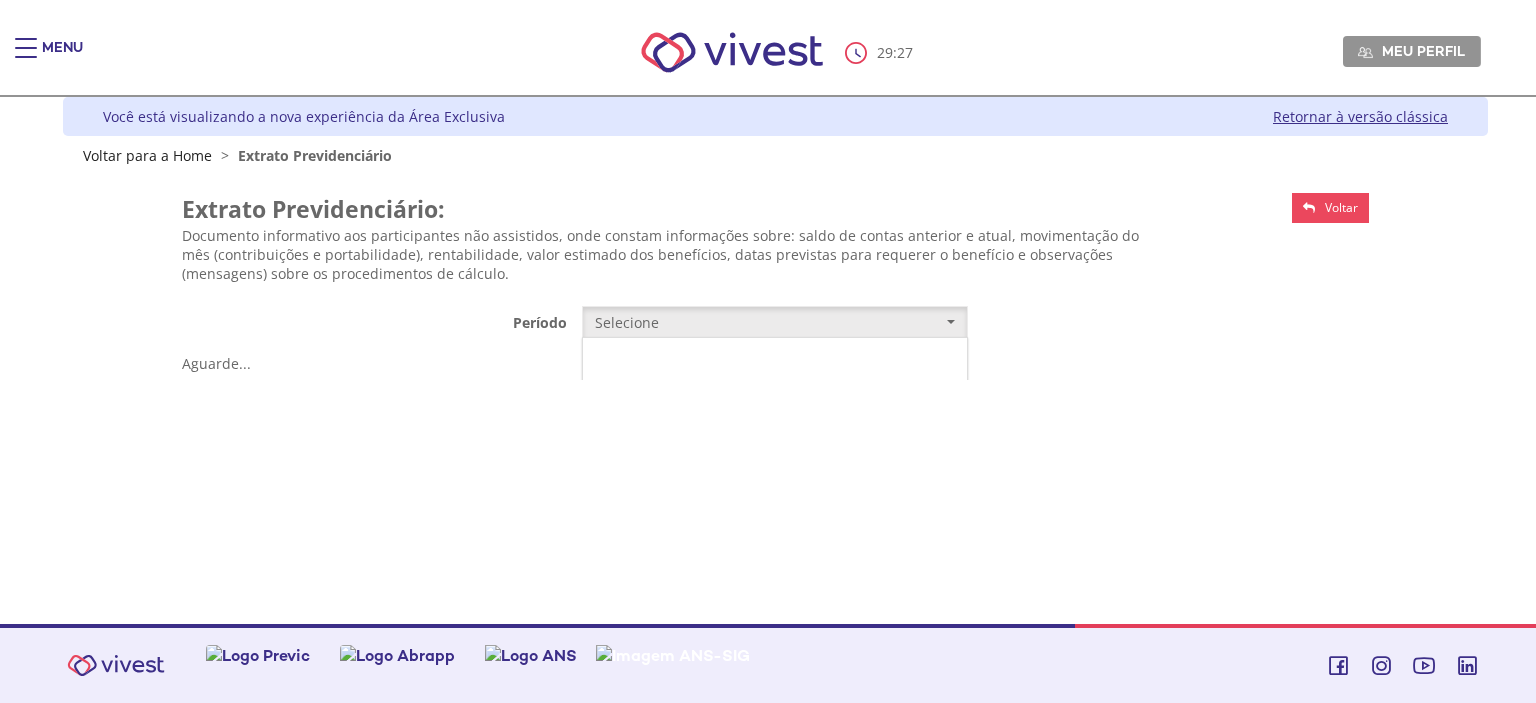 click on "Mensal" at bounding box center [618, 360] 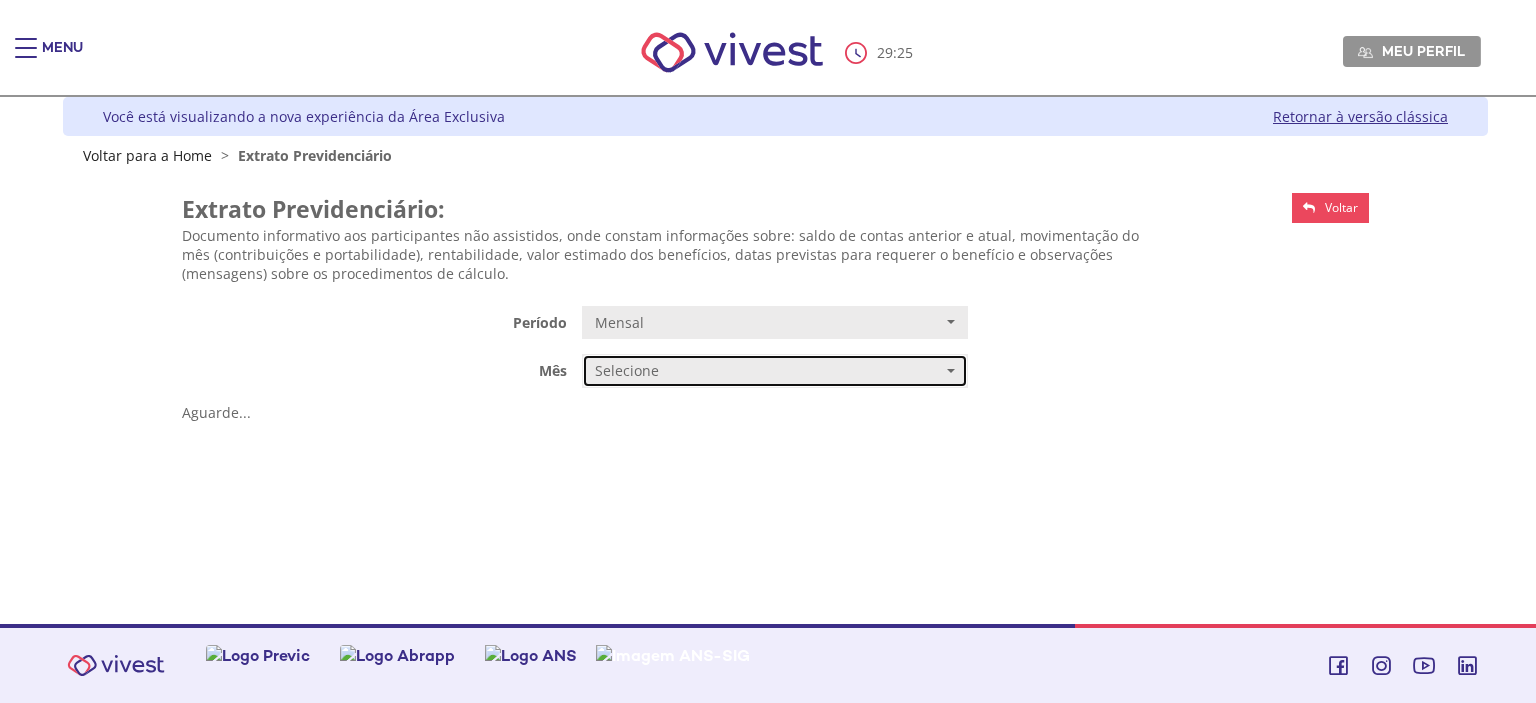 click on "Selecione" at bounding box center (768, 371) 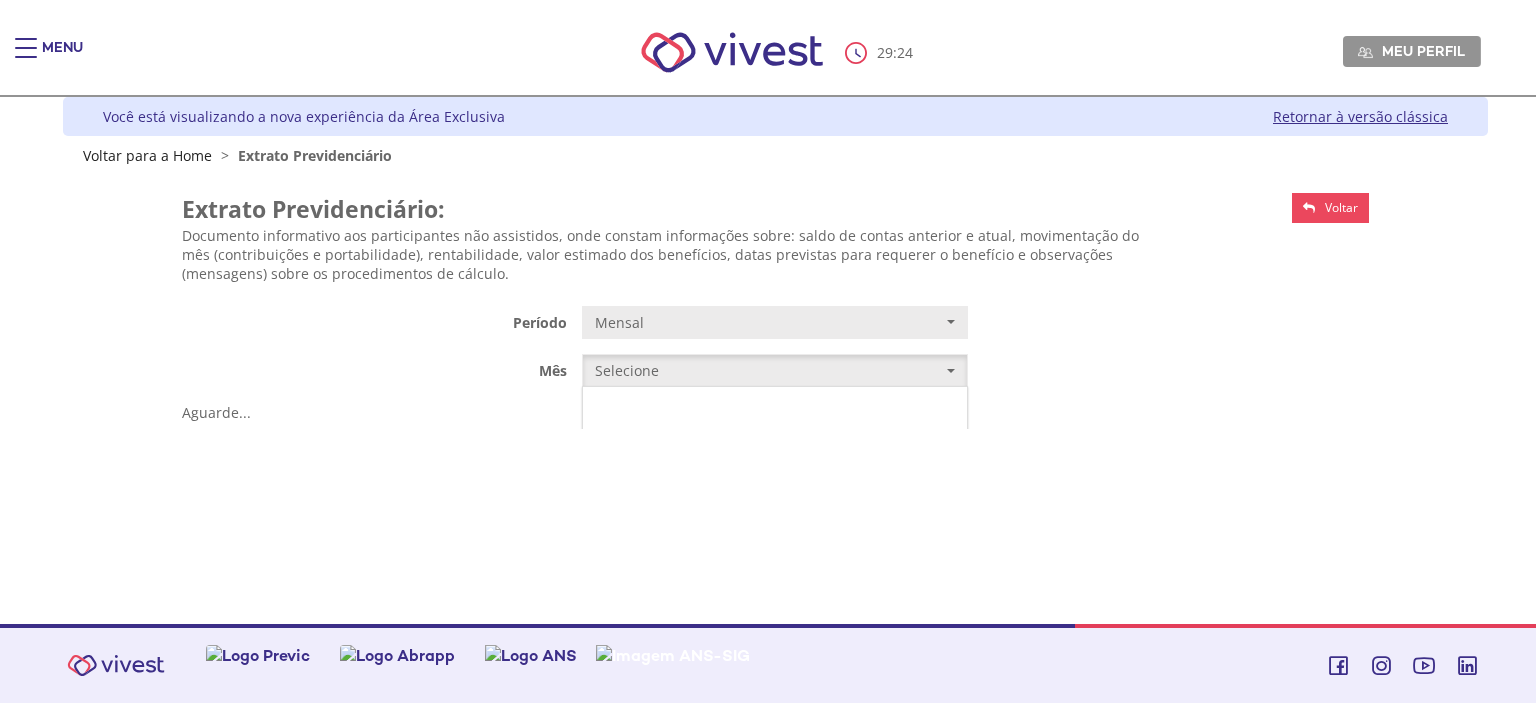 click on "JUNHO/2025" at bounding box center [633, 409] 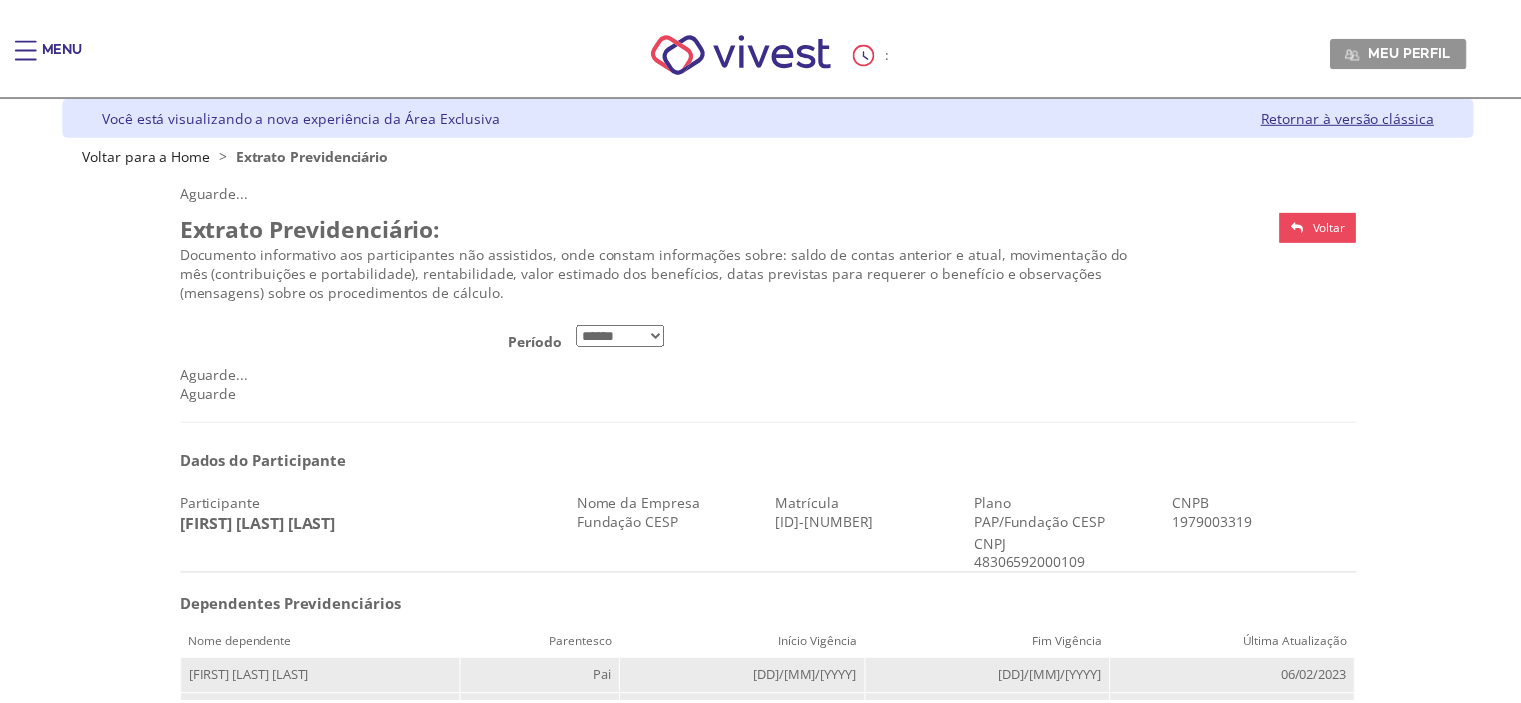 scroll, scrollTop: 0, scrollLeft: 0, axis: both 